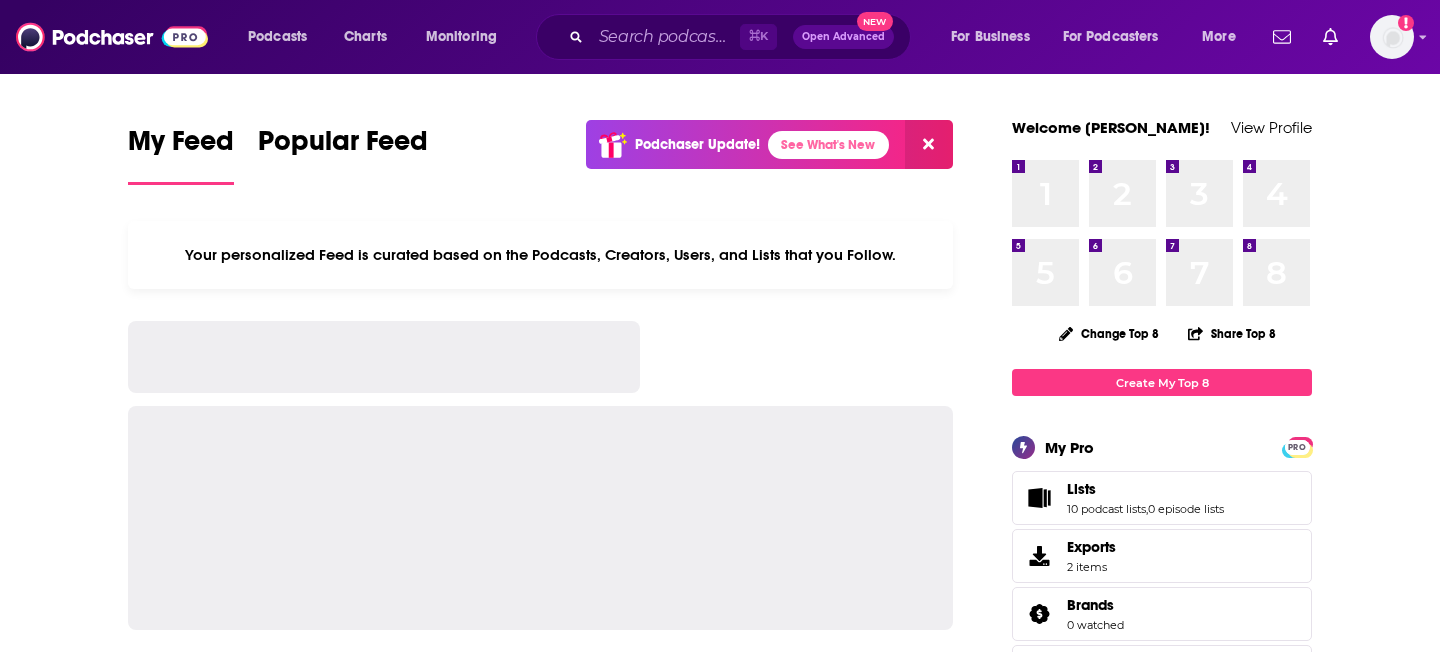 scroll, scrollTop: 0, scrollLeft: 0, axis: both 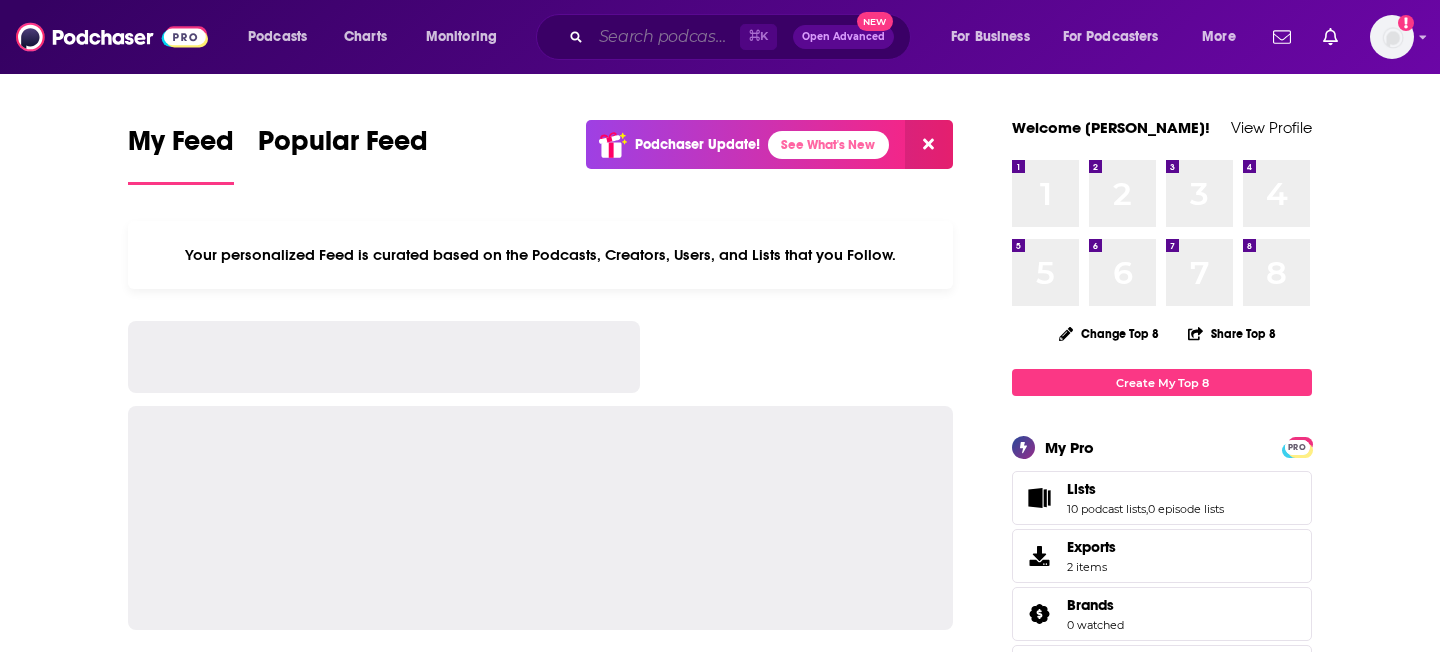 click at bounding box center (665, 37) 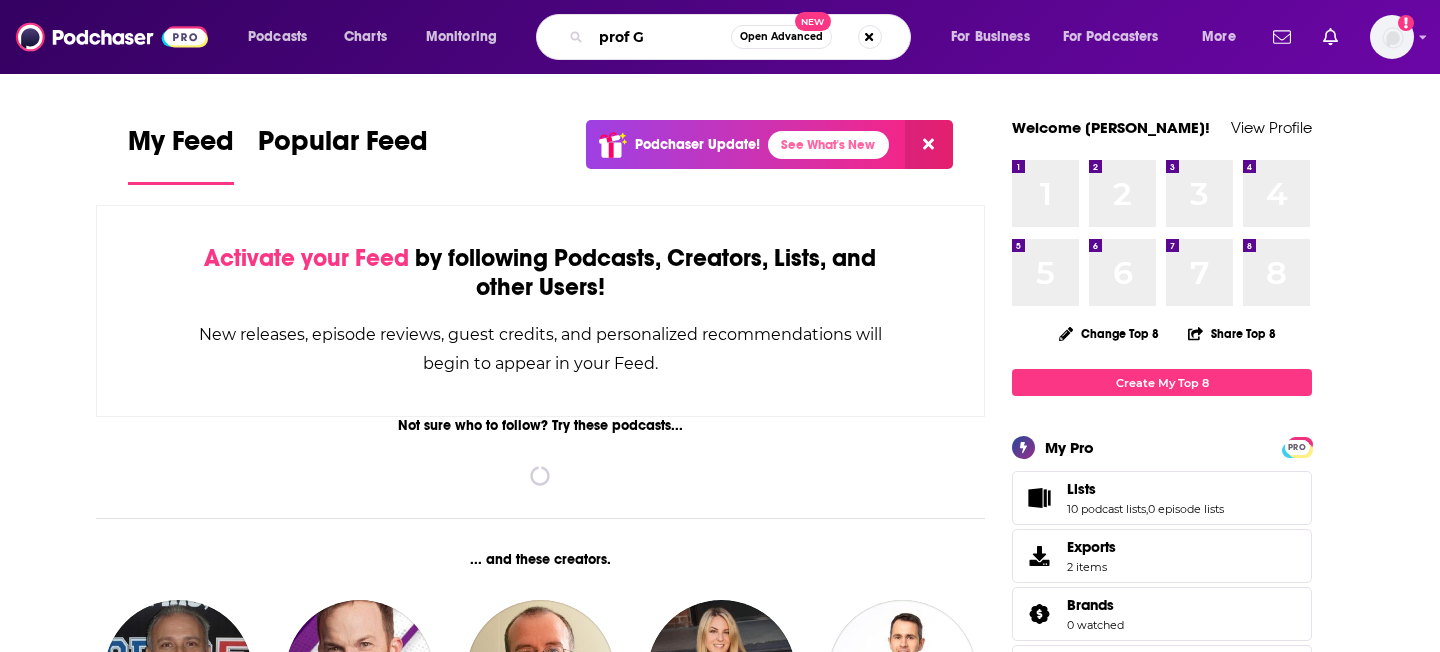 type on "prof G" 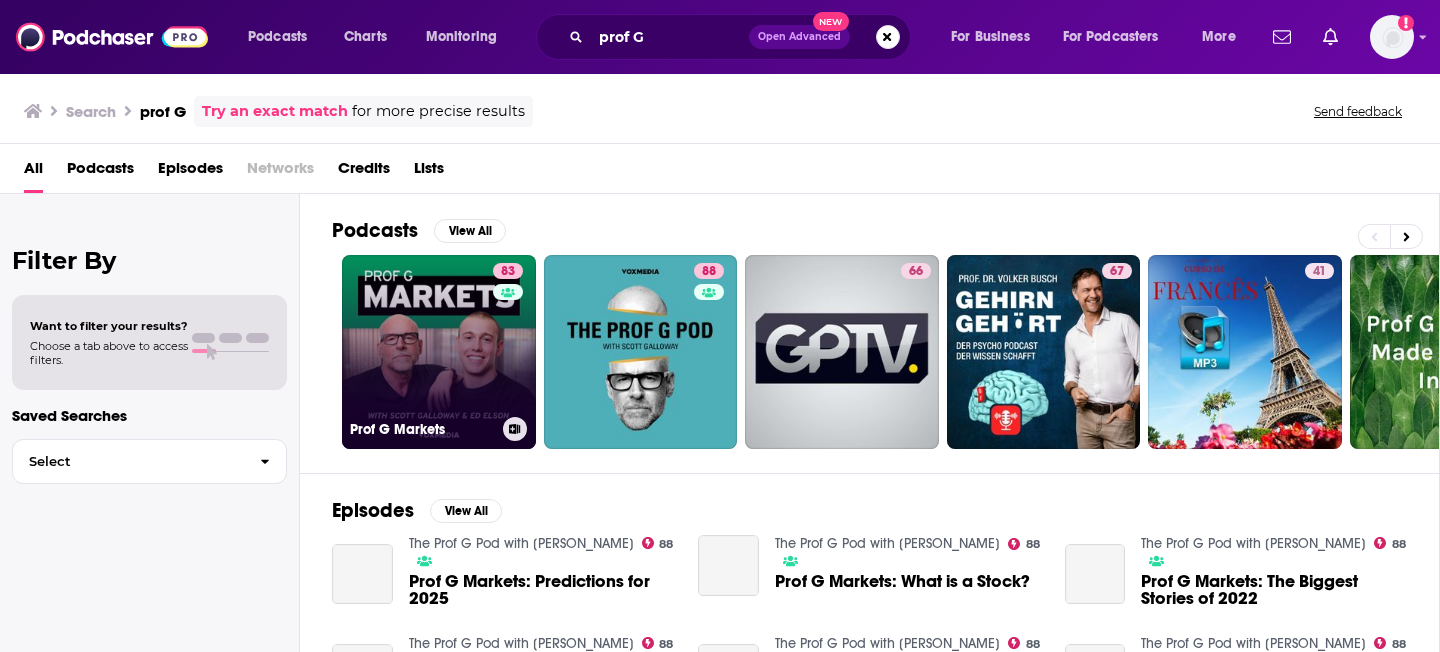 click on "83 Prof G Markets" at bounding box center [439, 352] 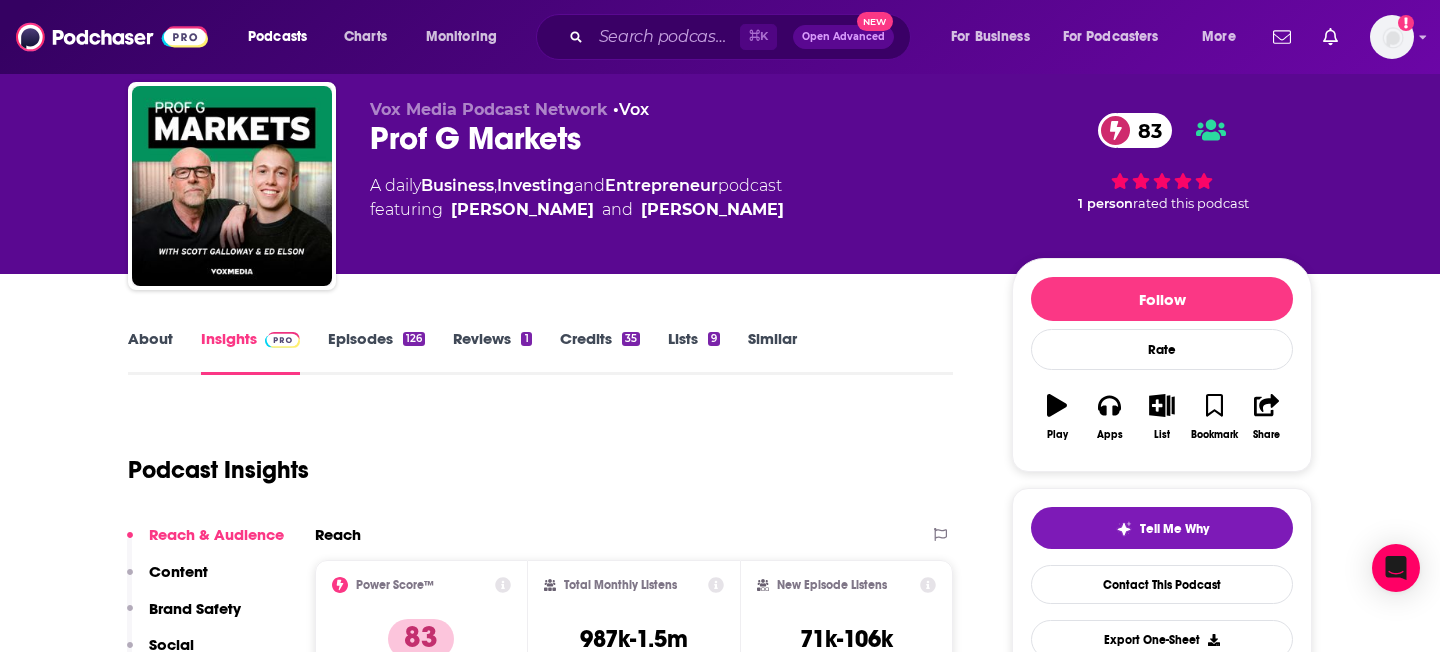 scroll, scrollTop: 0, scrollLeft: 0, axis: both 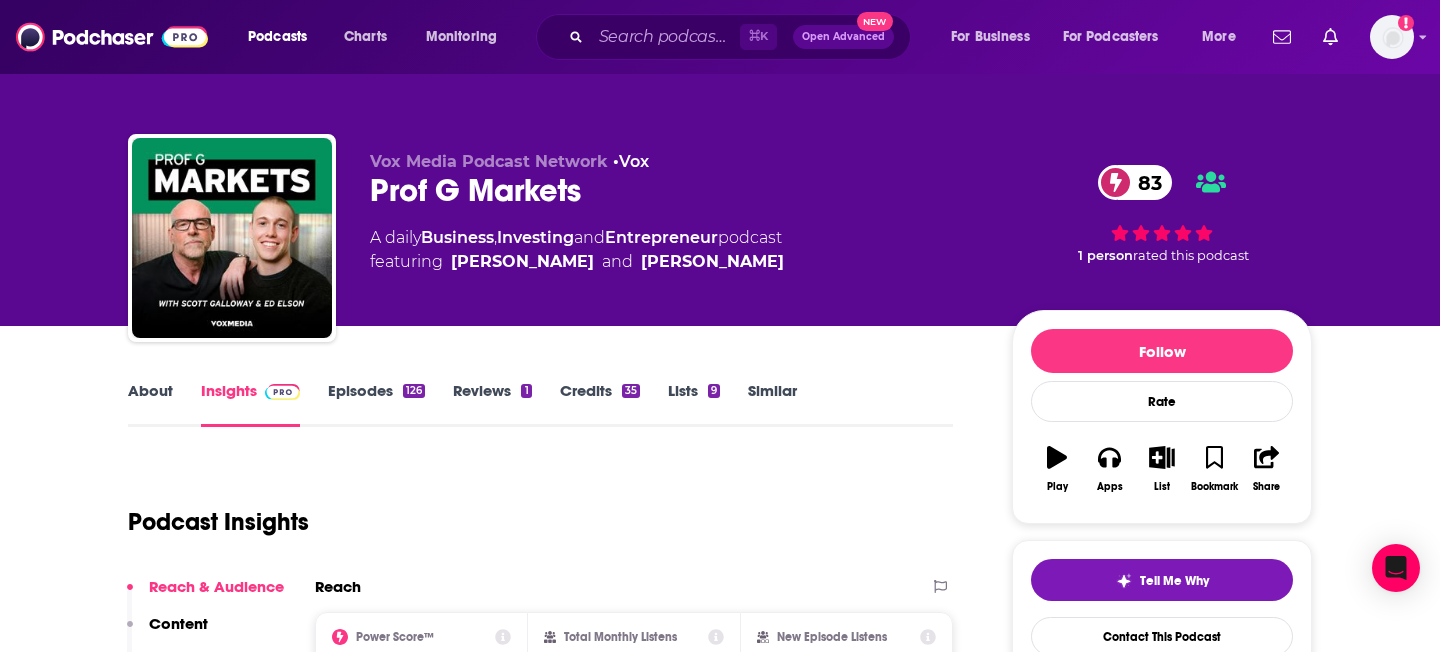 click on "Episodes 126" at bounding box center (376, 404) 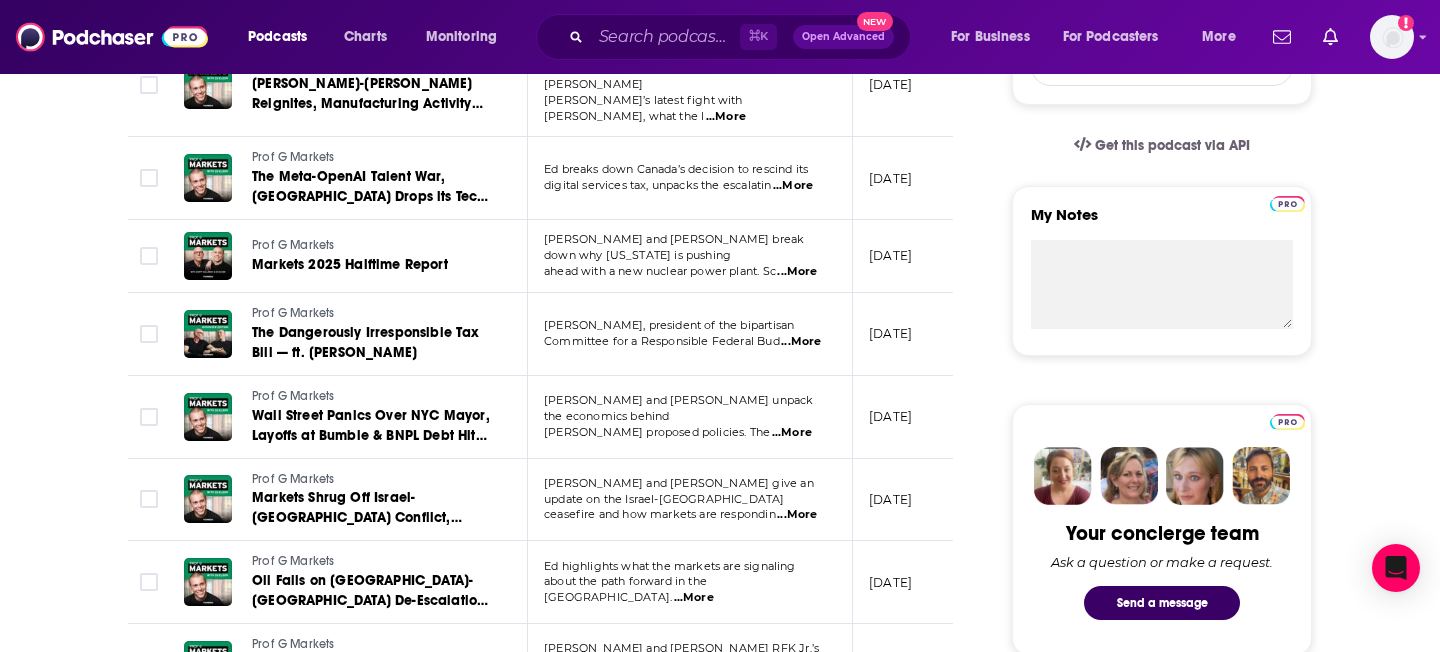 scroll, scrollTop: 623, scrollLeft: 0, axis: vertical 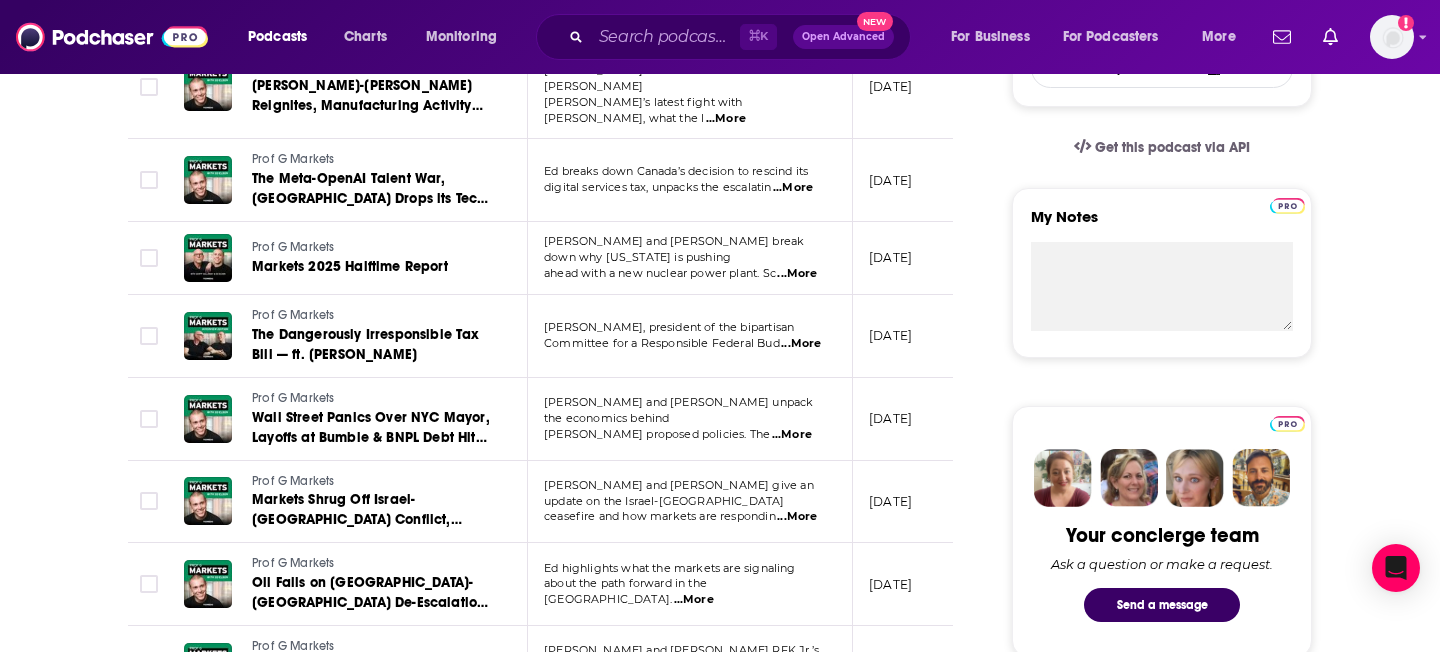 click on "...More" at bounding box center (801, 344) 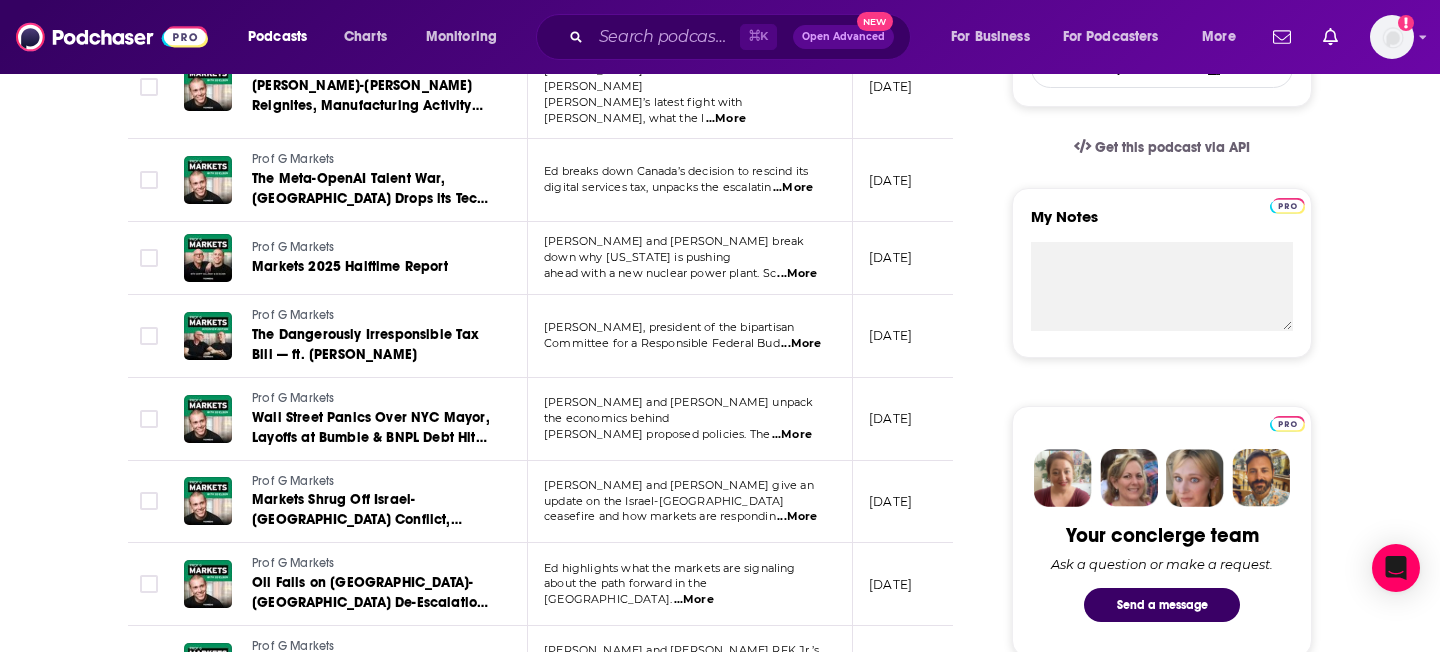 click on "...More" at bounding box center [797, 274] 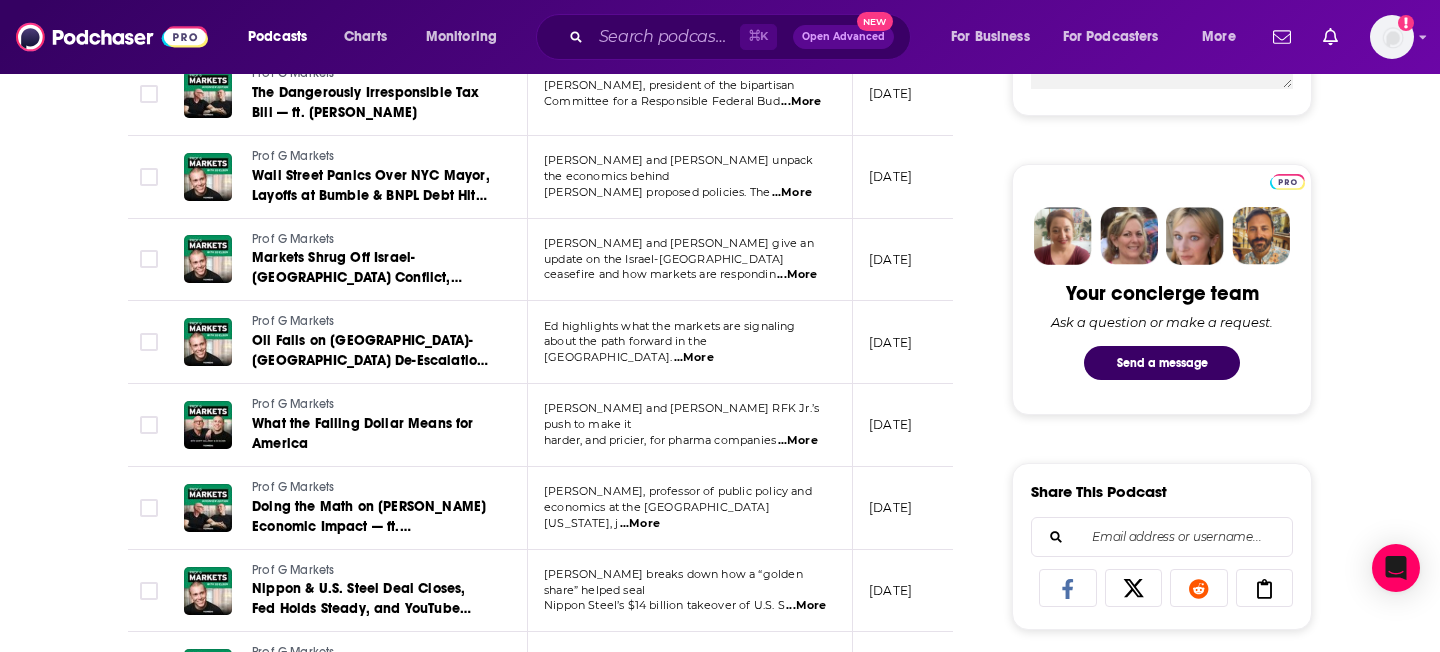 scroll, scrollTop: 868, scrollLeft: 0, axis: vertical 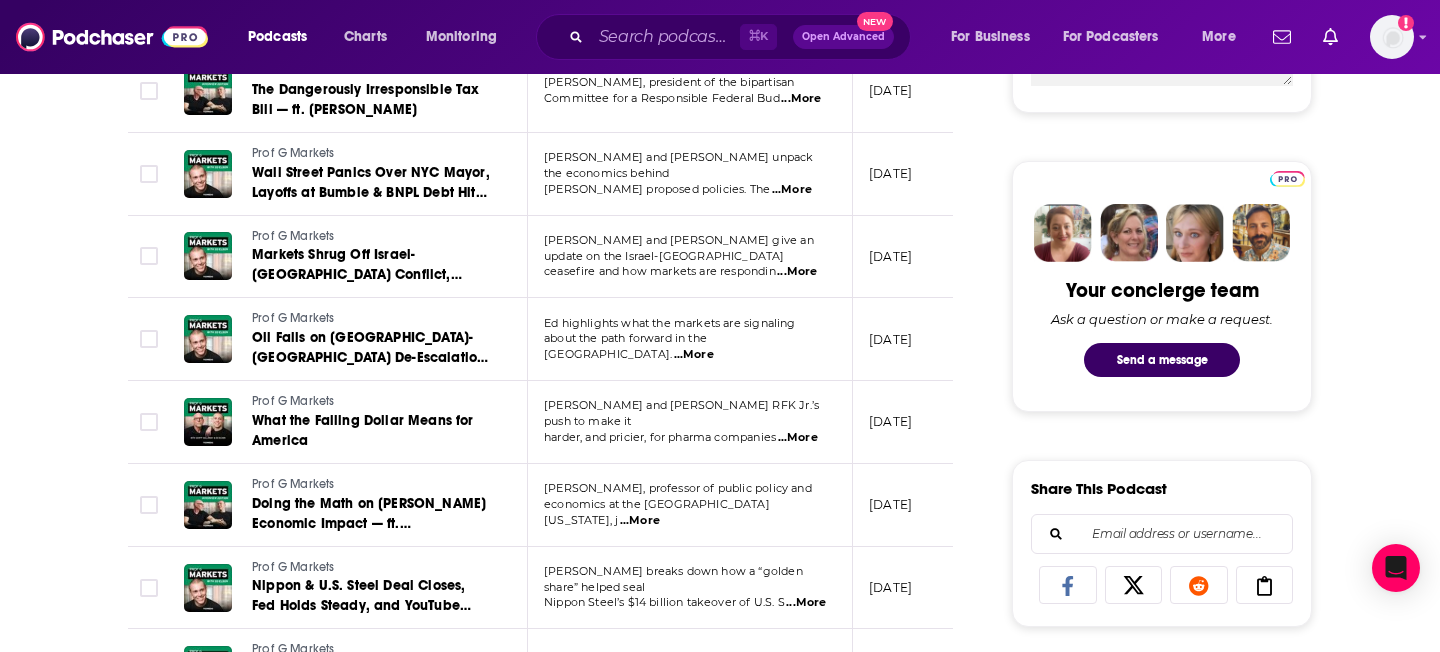click on "...More" at bounding box center [694, 355] 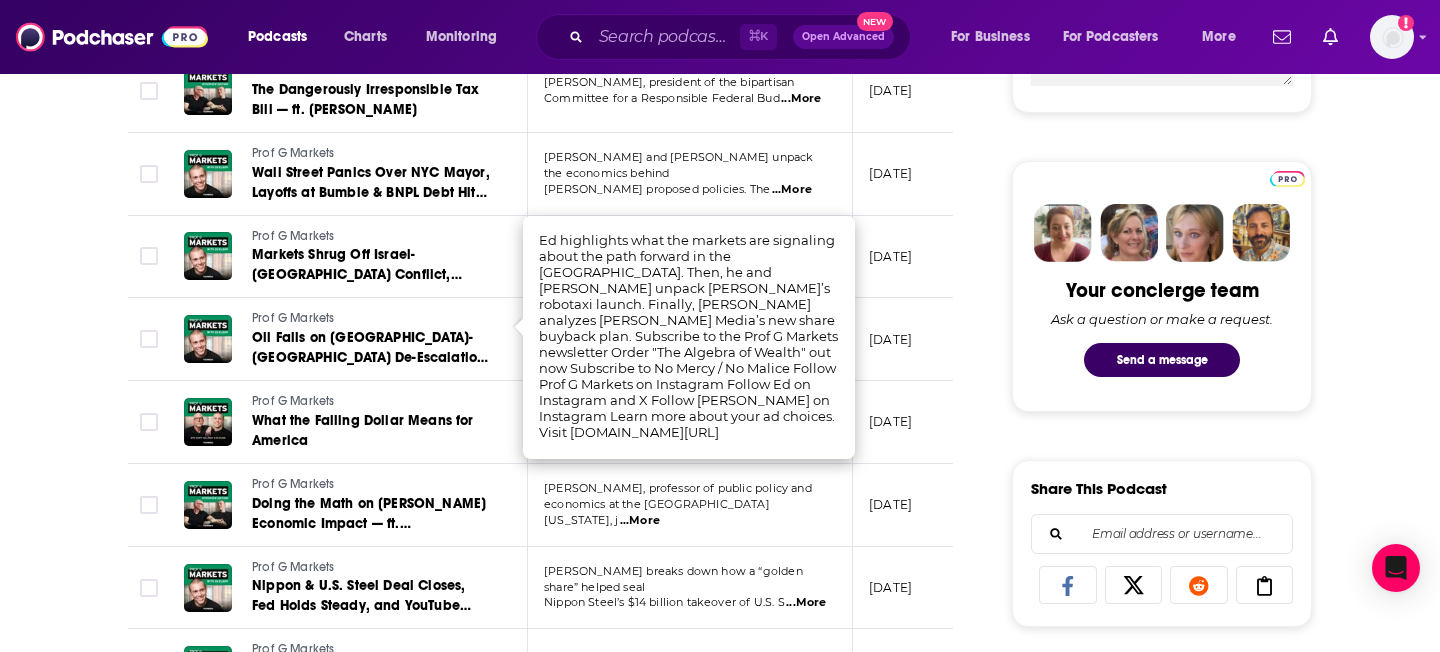 click on "[PERSON_NAME] and [PERSON_NAME] unpack the economics behind [PERSON_NAME] proposed policies. The  ...More" at bounding box center (690, 174) 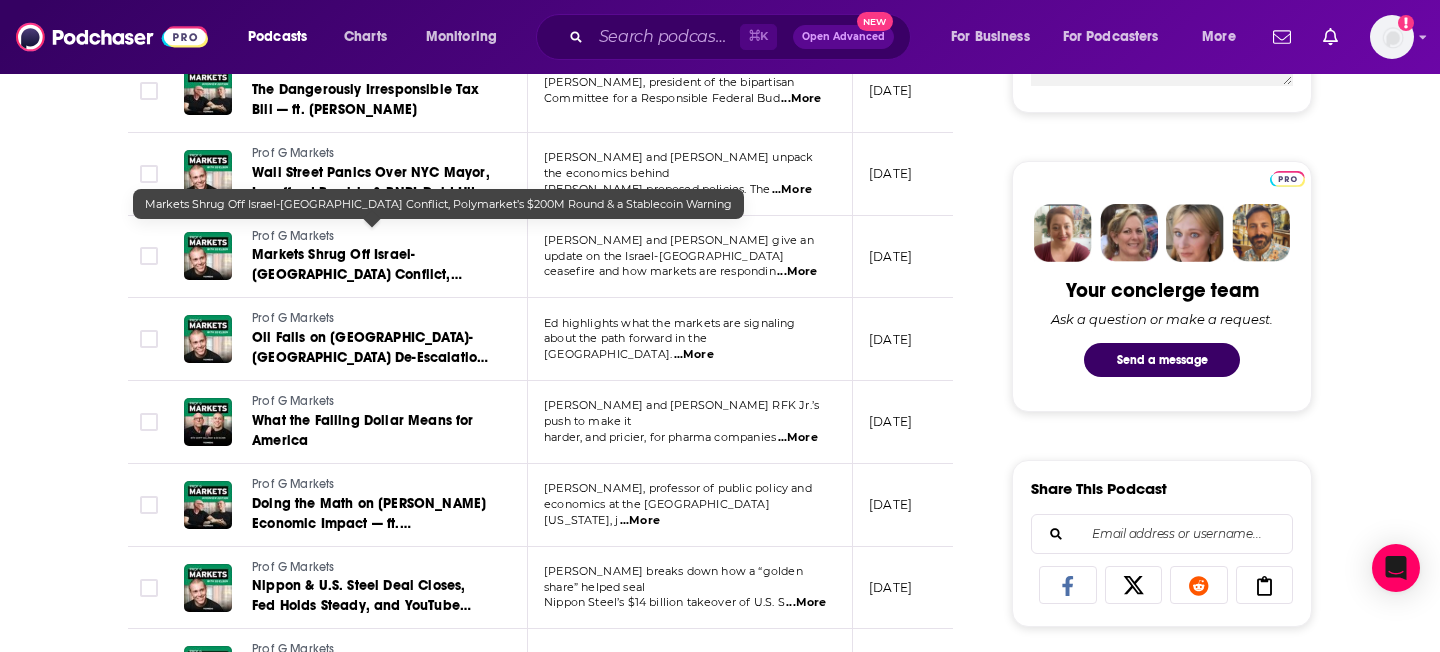 click on "Markets Shrug Off Israel-[GEOGRAPHIC_DATA] Conflict, Polymarket’s $200M Round & a Stablecoin Warning" at bounding box center [357, 284] 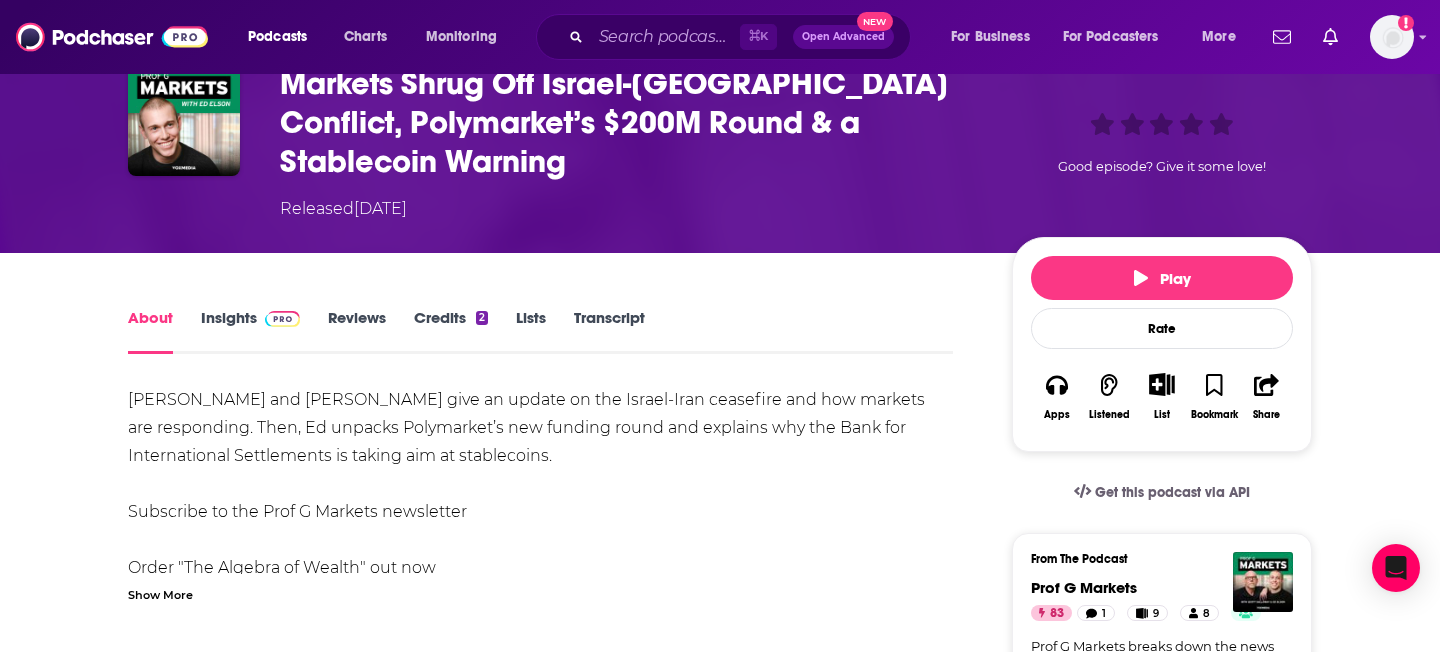 scroll, scrollTop: 0, scrollLeft: 0, axis: both 